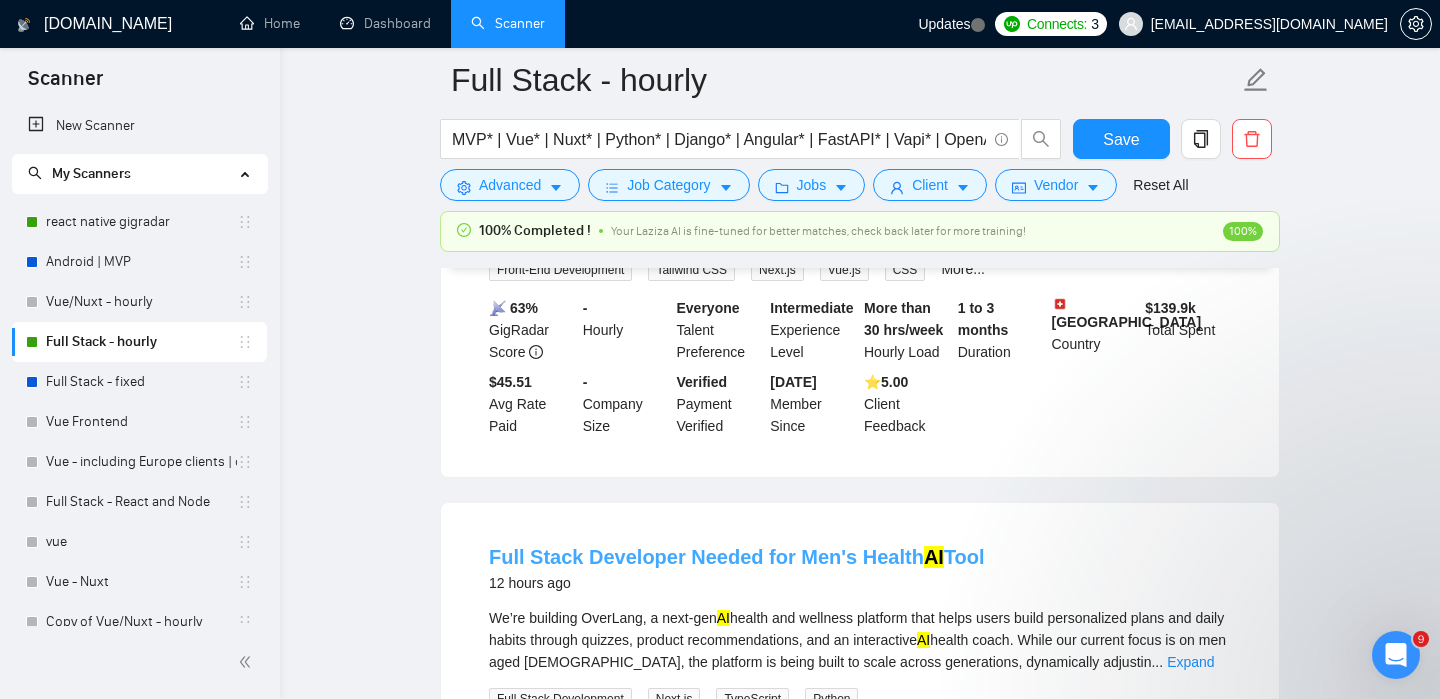 scroll, scrollTop: 815, scrollLeft: 0, axis: vertical 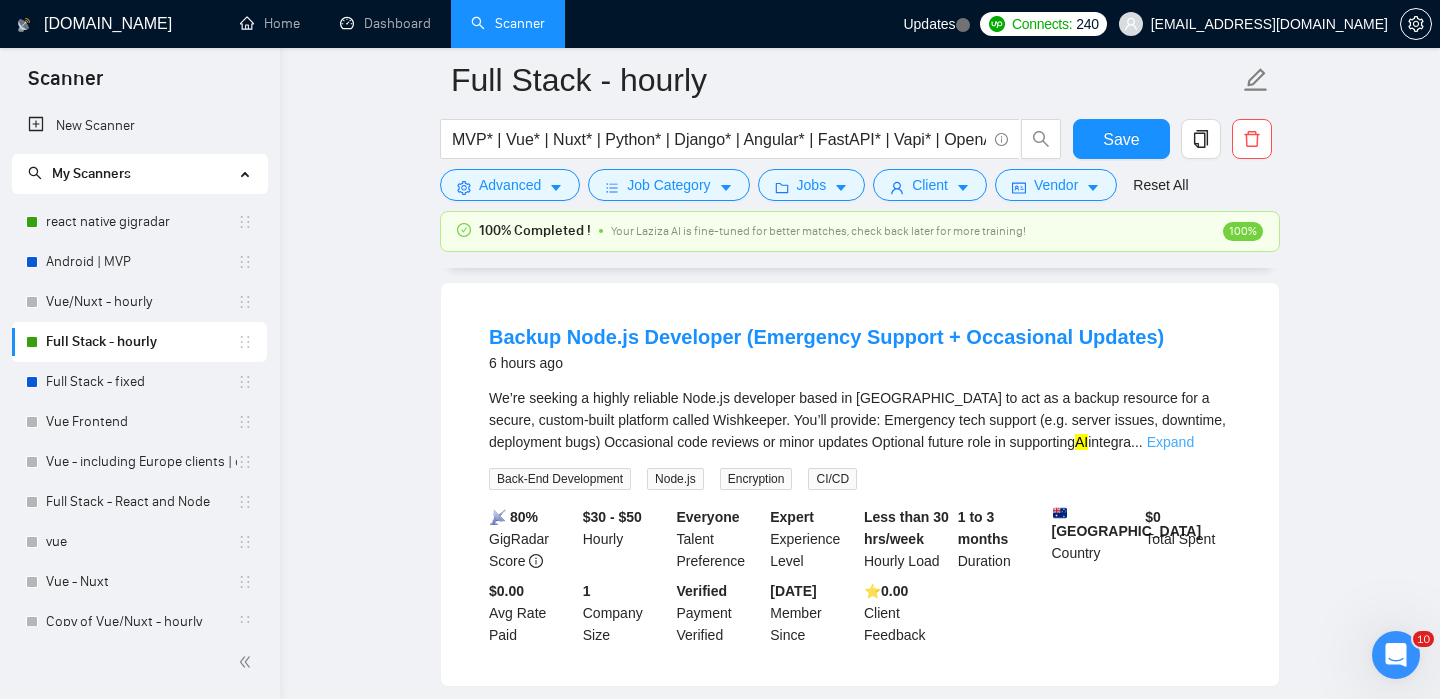 click on "Expand" at bounding box center (1170, 442) 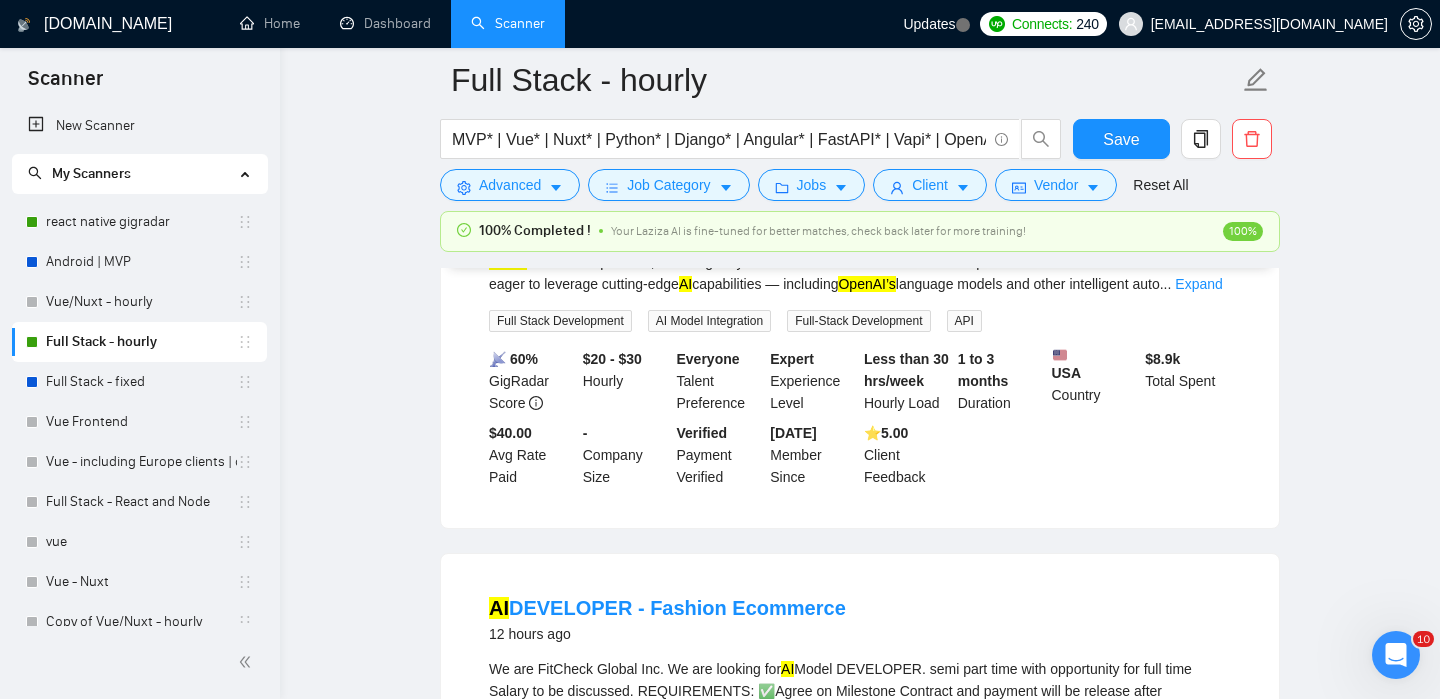 scroll, scrollTop: 0, scrollLeft: 0, axis: both 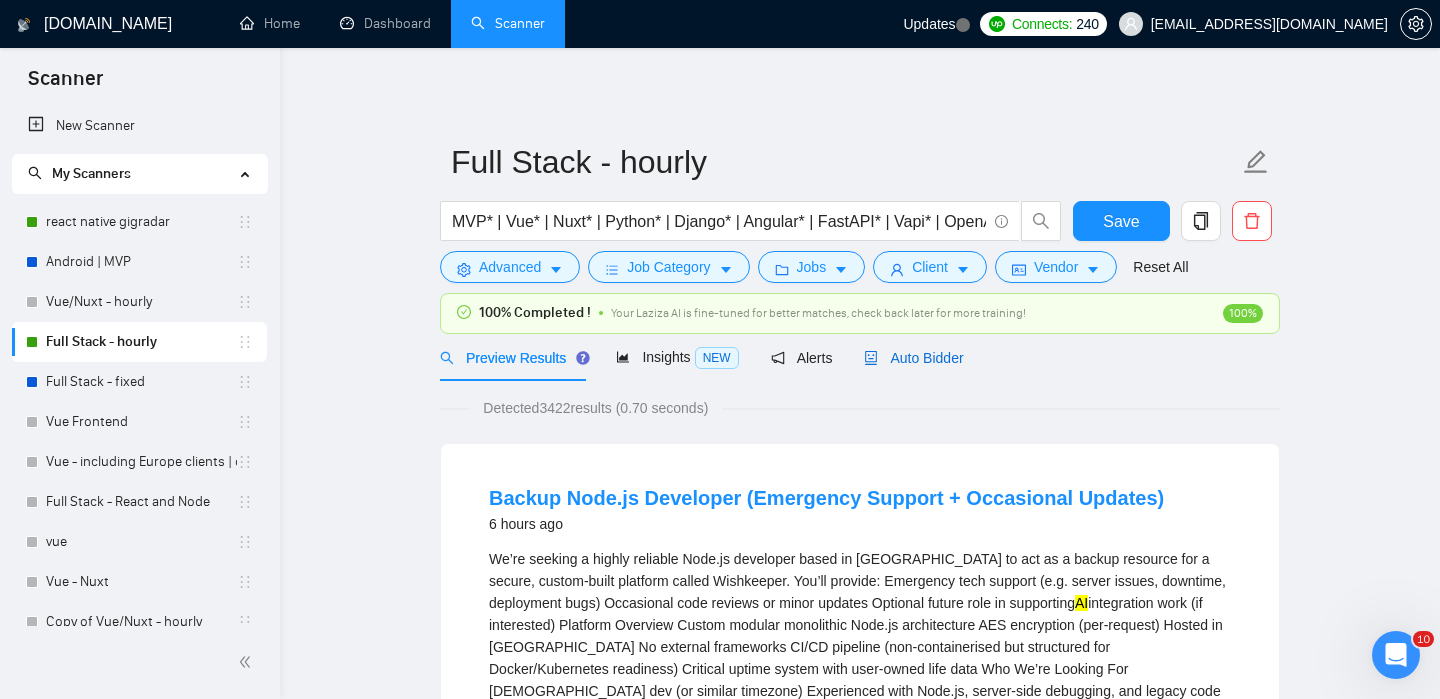click on "Auto Bidder" at bounding box center [913, 358] 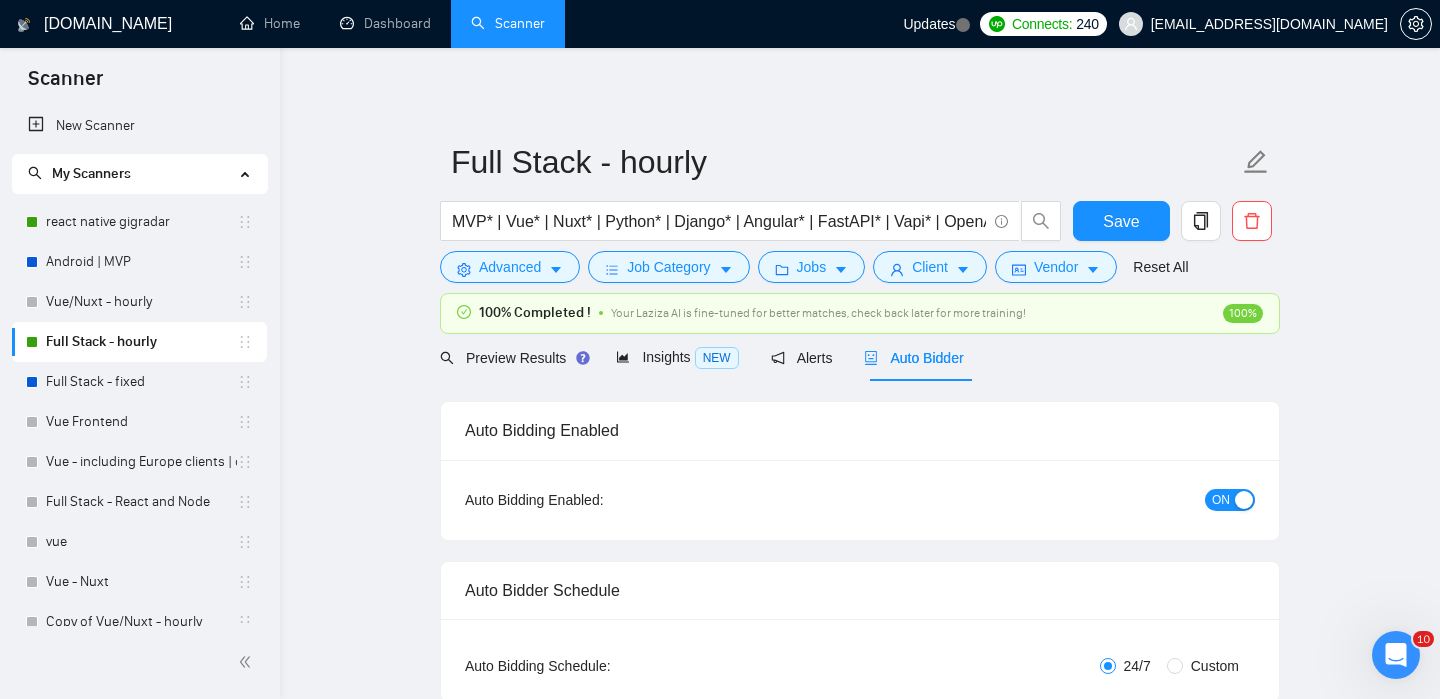 type 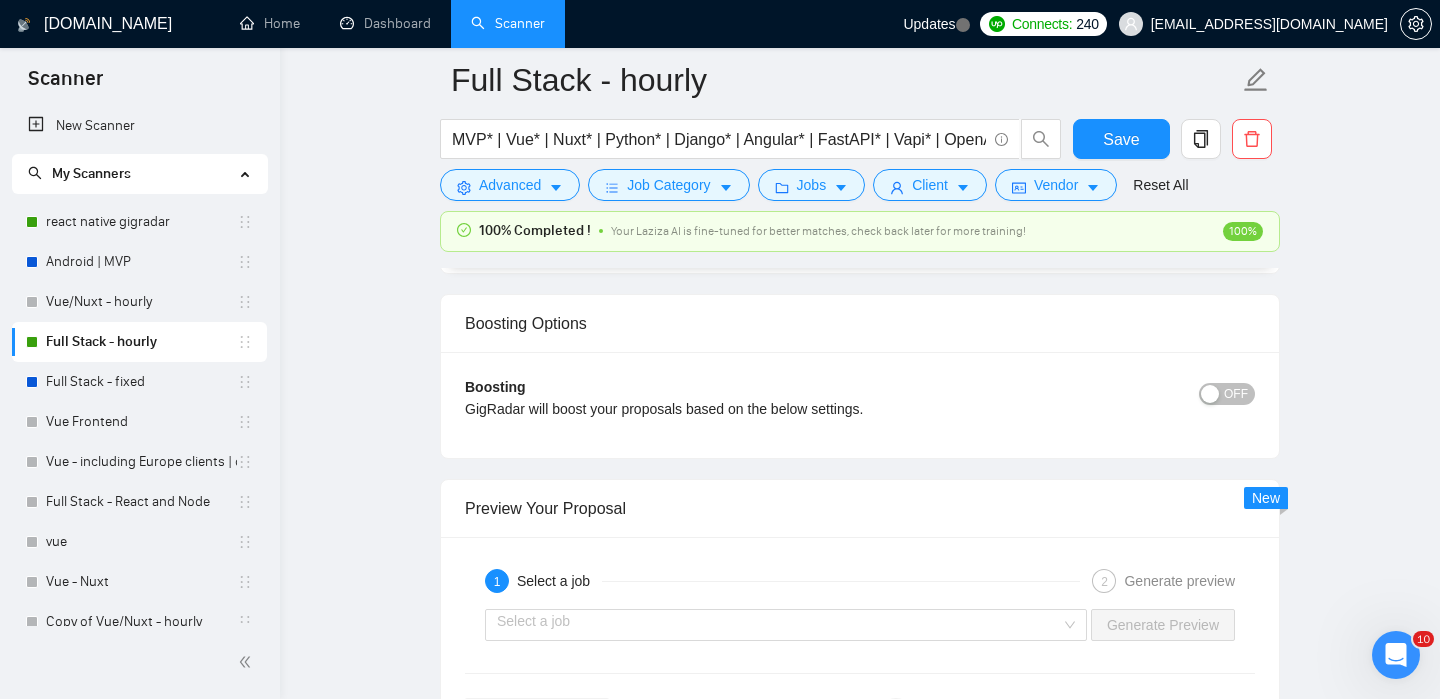scroll, scrollTop: 3149, scrollLeft: 0, axis: vertical 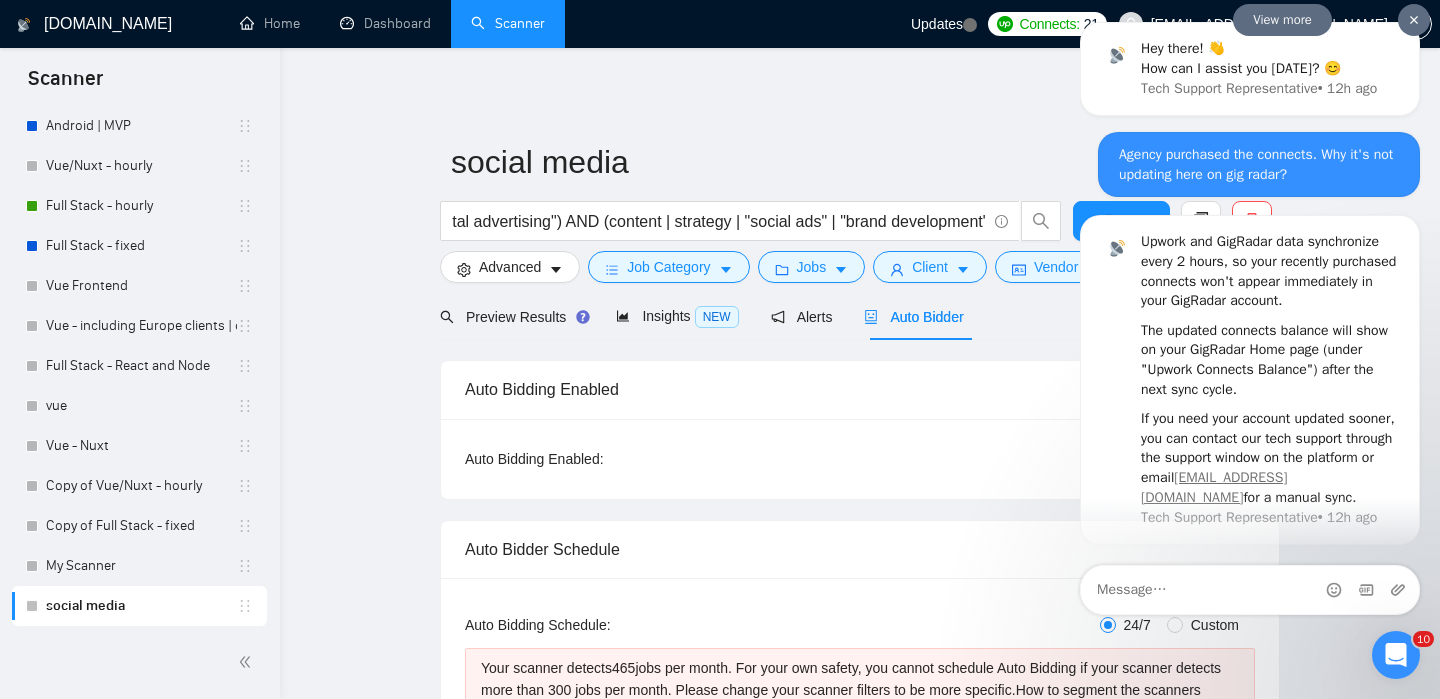 click at bounding box center [1414, 20] 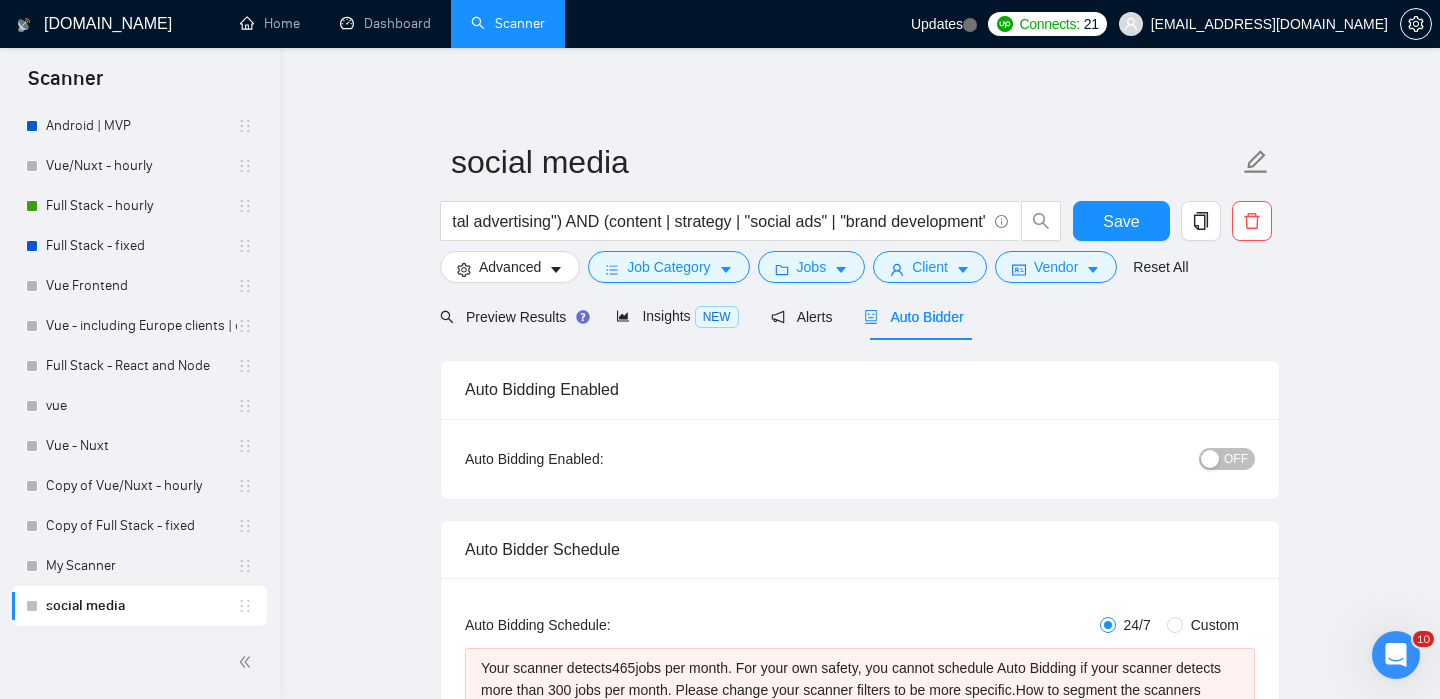 scroll, scrollTop: 186, scrollLeft: 0, axis: vertical 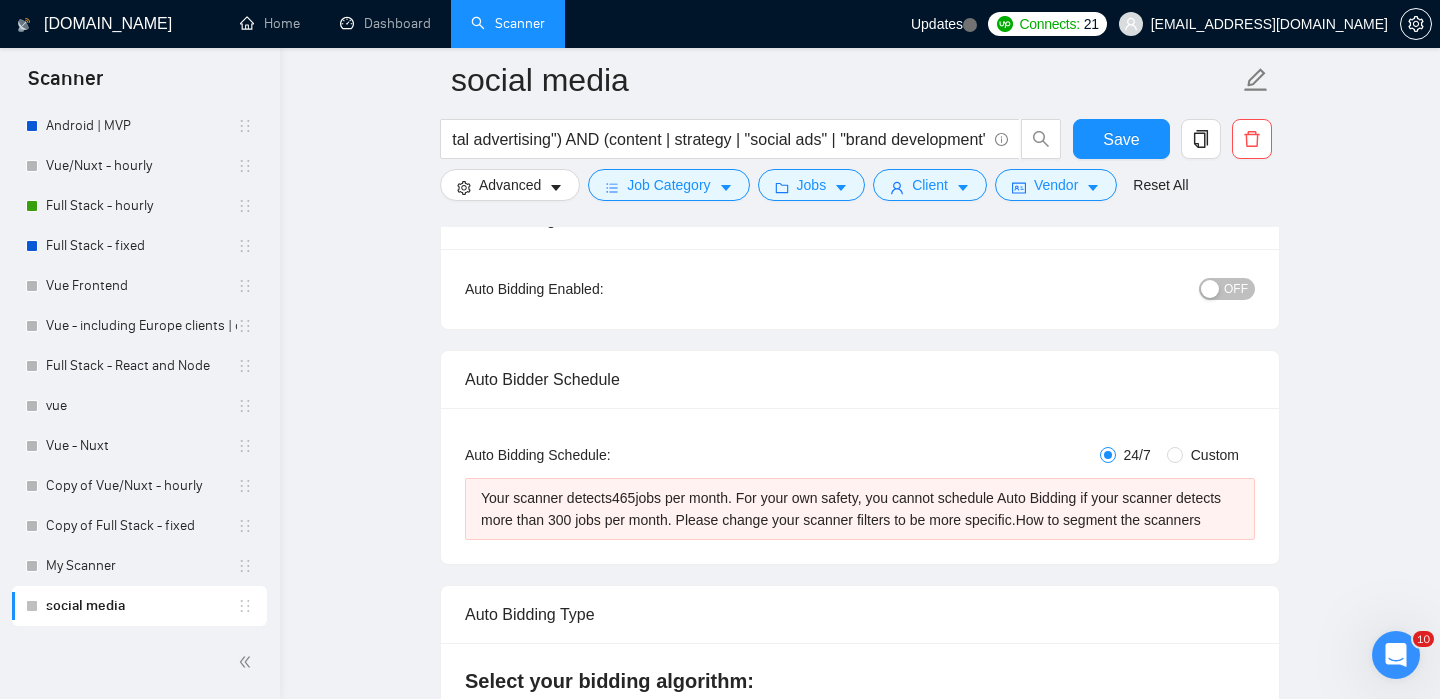 click on "Preview Results" at bounding box center (512, 147) 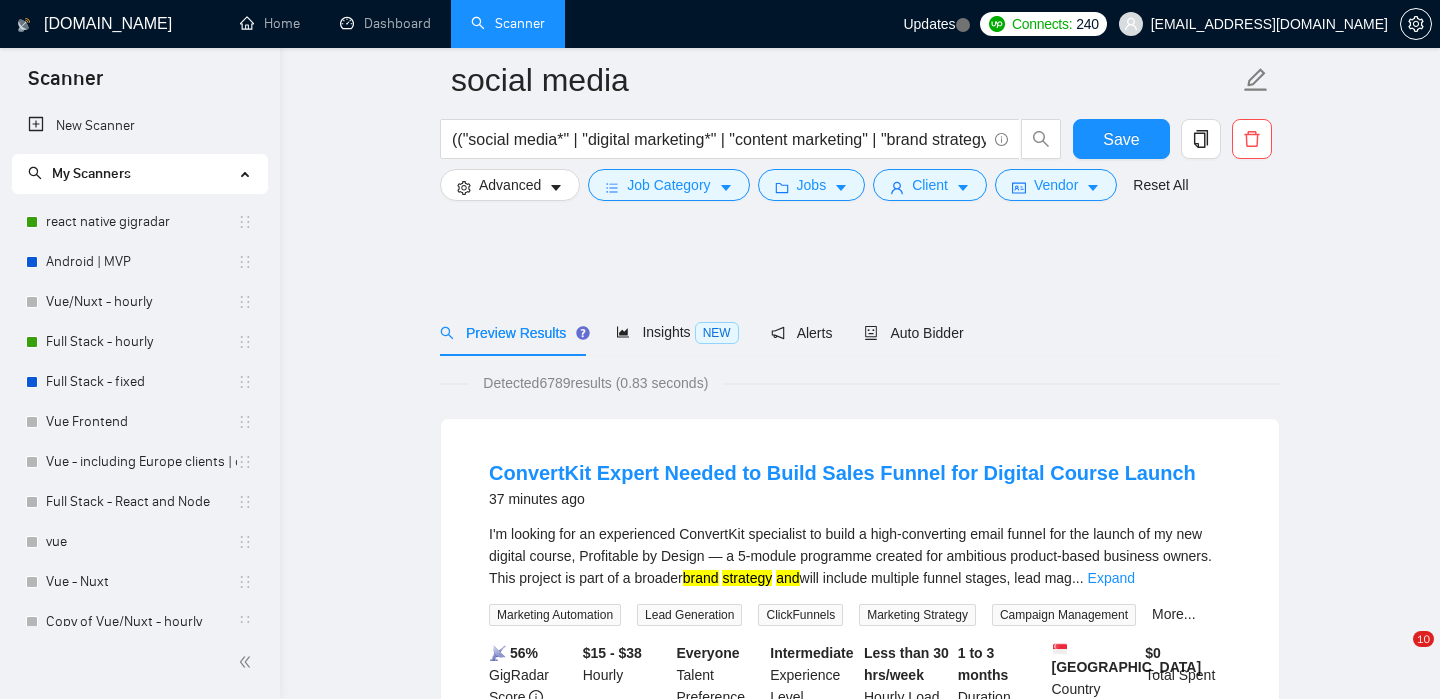 scroll, scrollTop: 126, scrollLeft: 0, axis: vertical 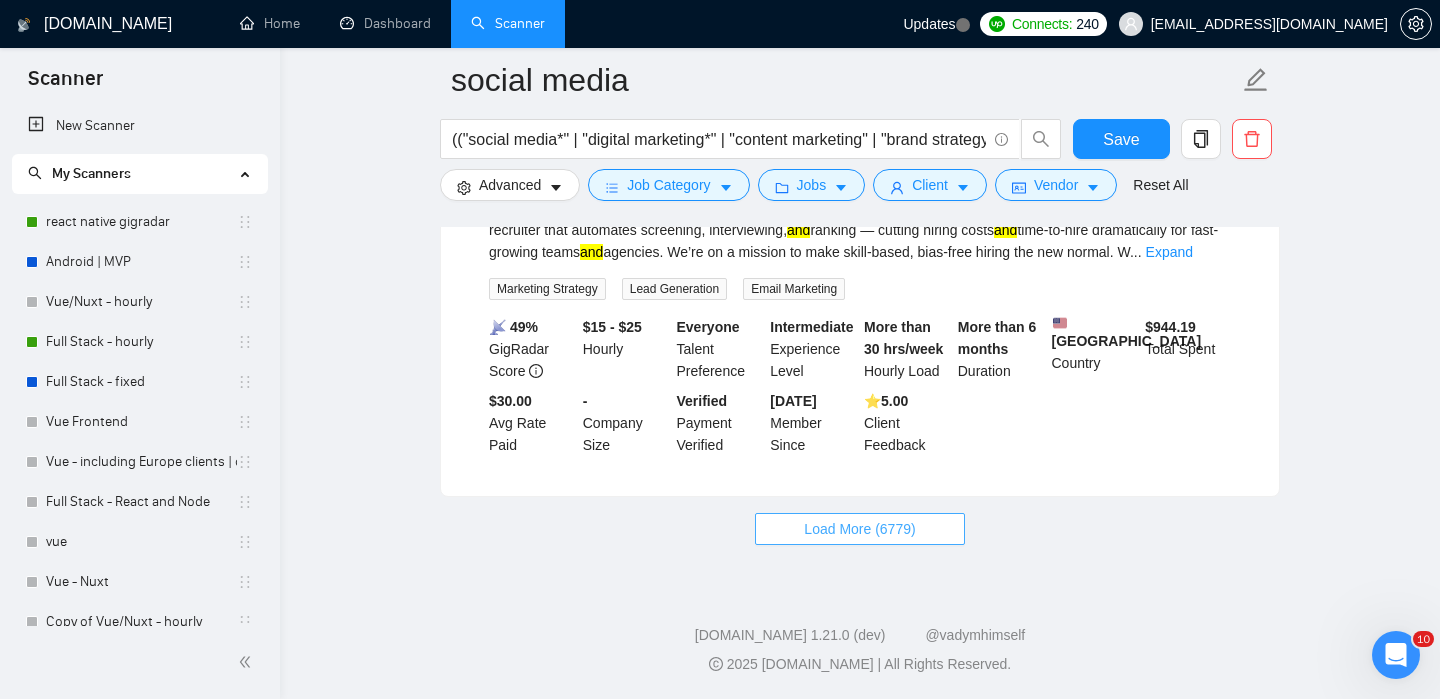 click on "Load More (6779)" at bounding box center (859, 529) 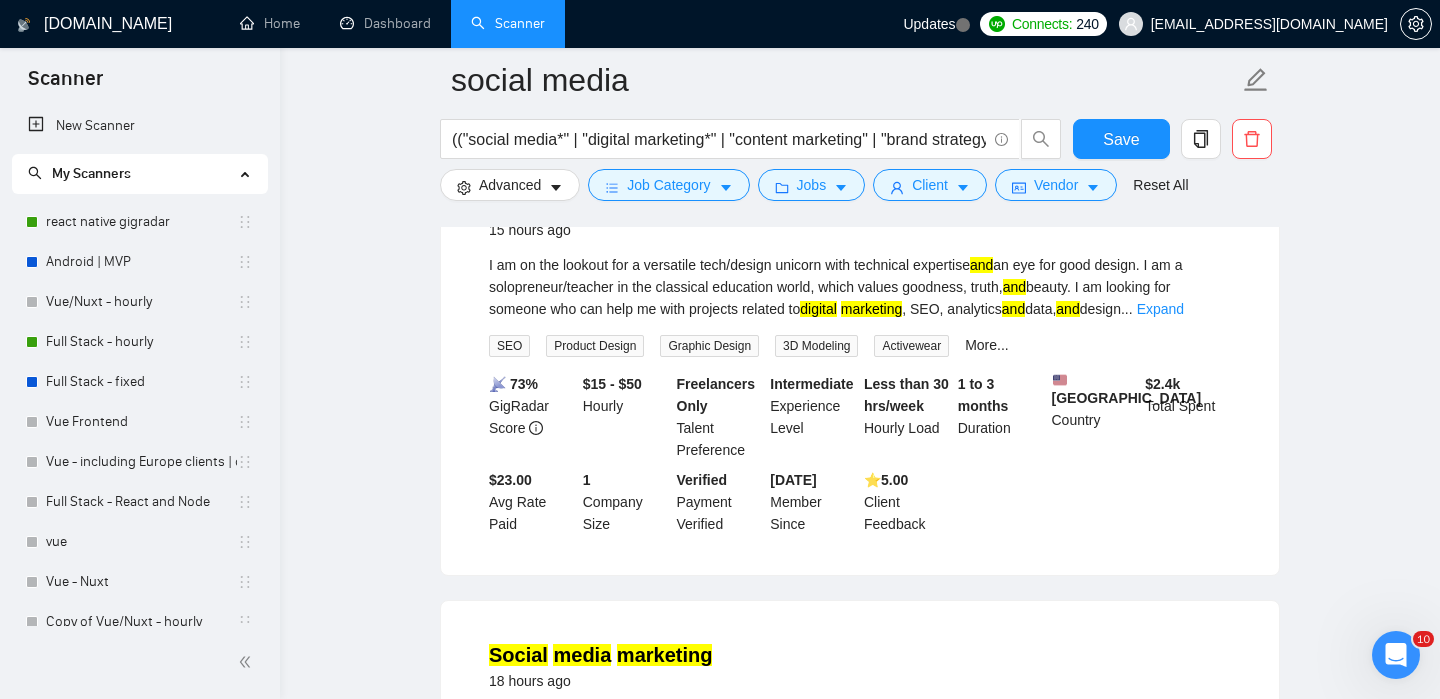 scroll, scrollTop: 4661, scrollLeft: 0, axis: vertical 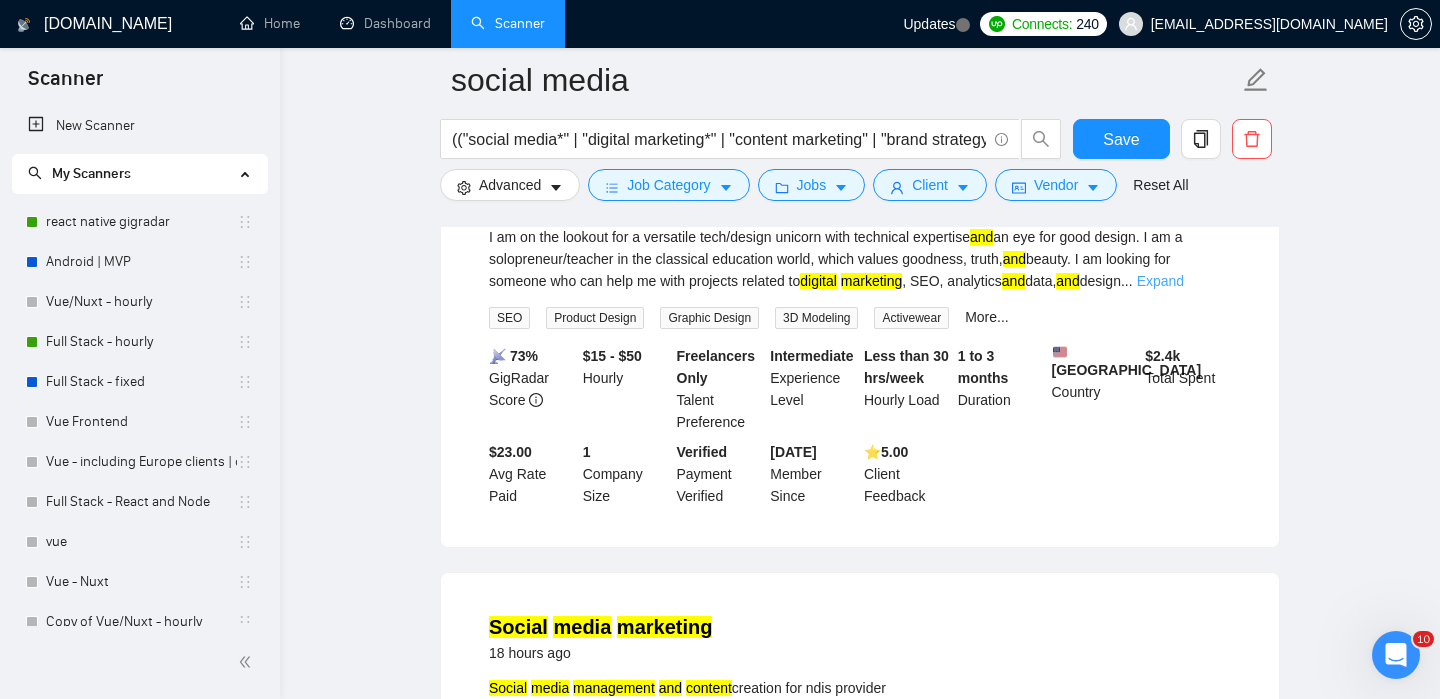 click on "Expand" at bounding box center [1160, 281] 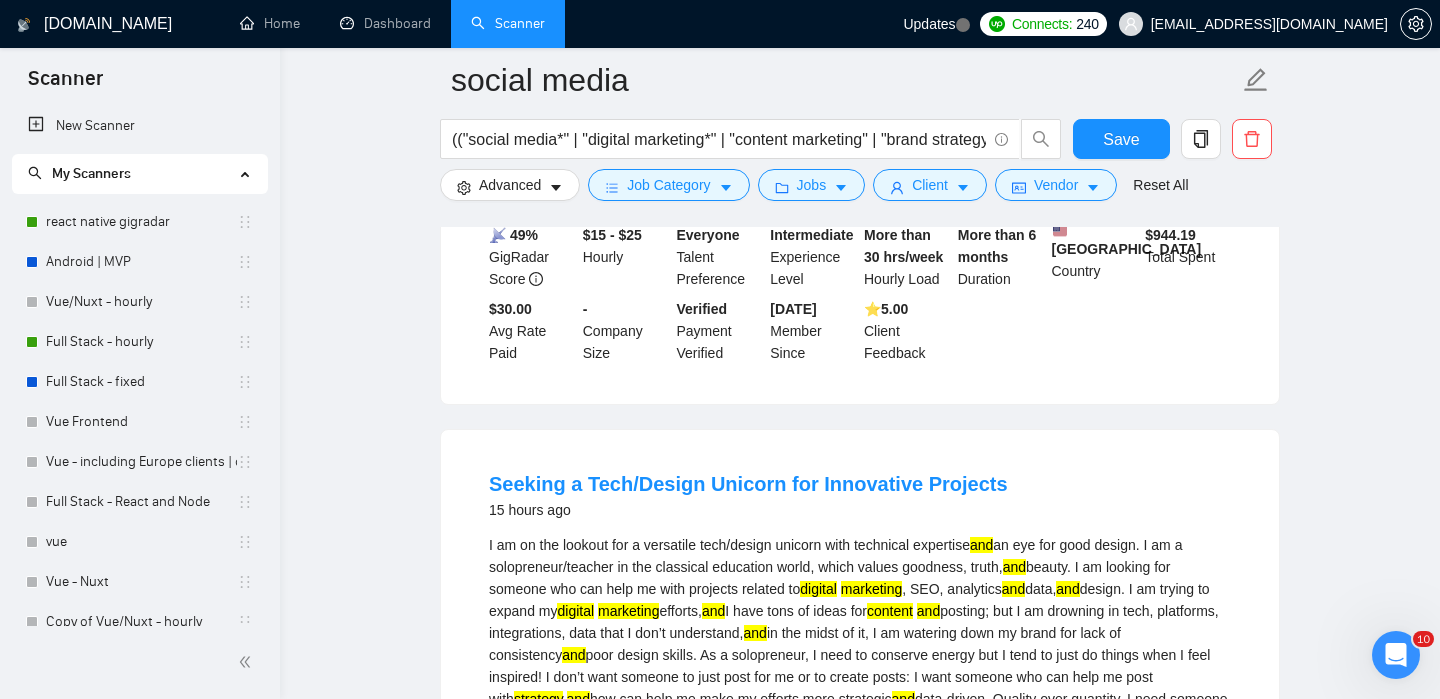 scroll, scrollTop: 4446, scrollLeft: 0, axis: vertical 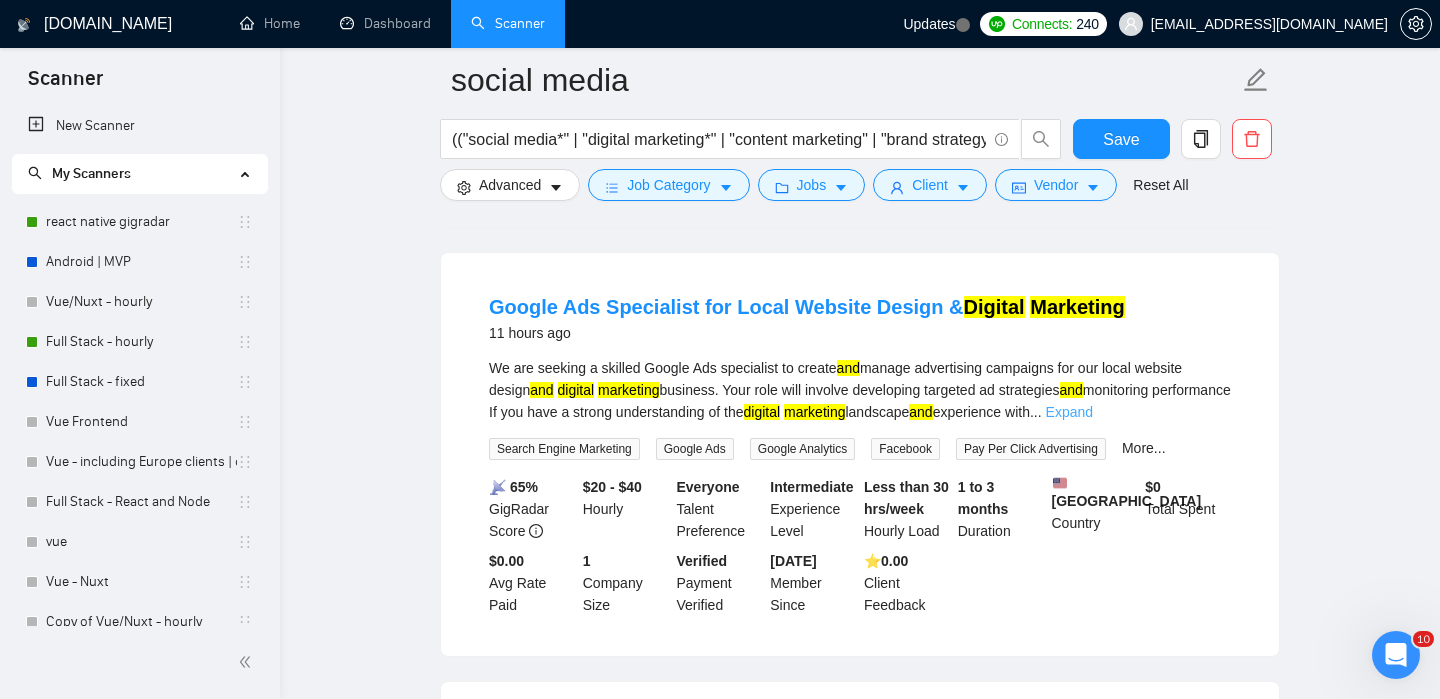 click on "Expand" at bounding box center [1069, 412] 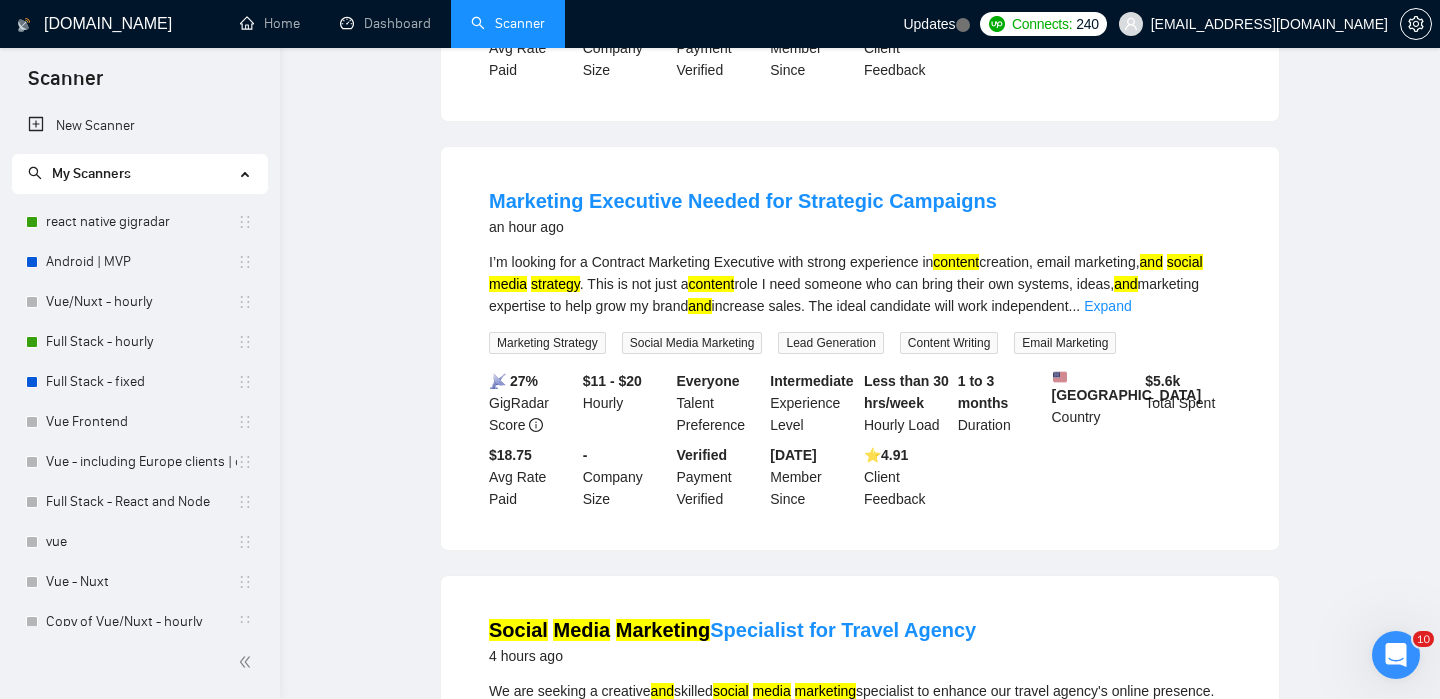 scroll, scrollTop: 0, scrollLeft: 0, axis: both 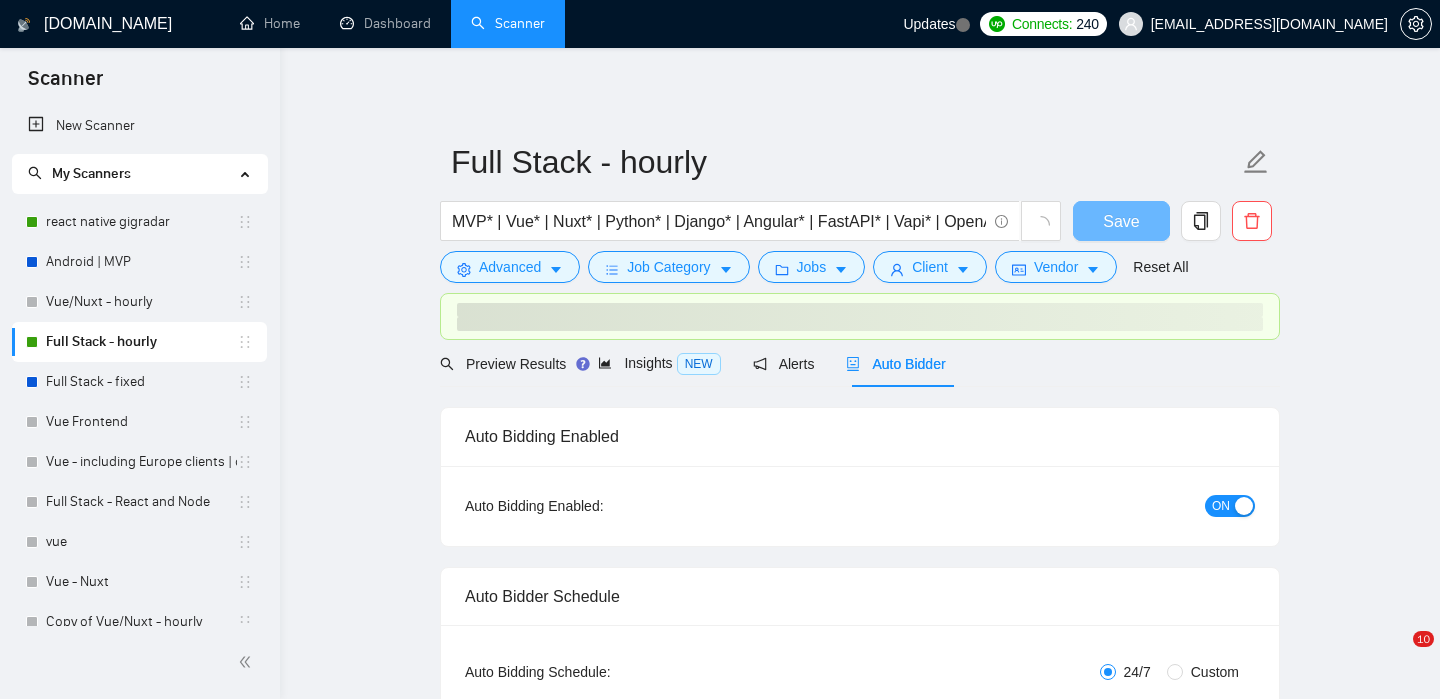 type 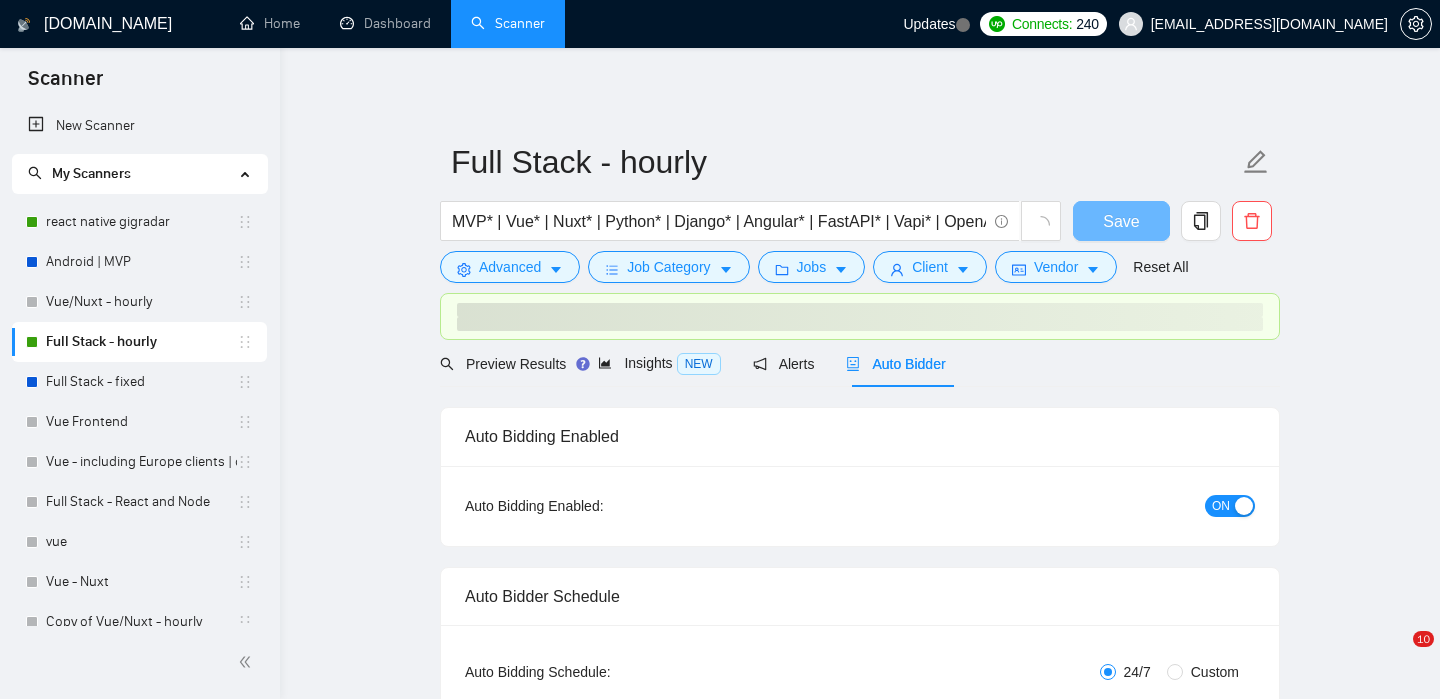 checkbox on "true" 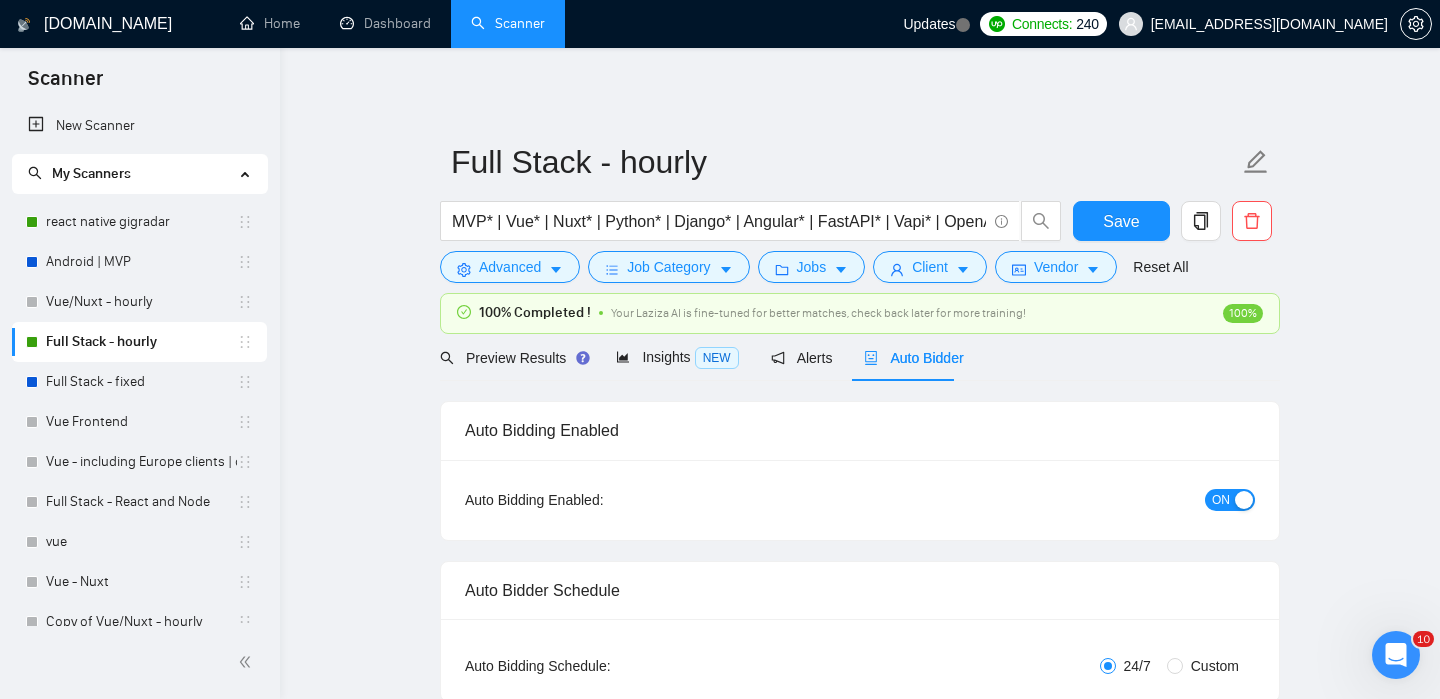 scroll, scrollTop: 0, scrollLeft: 0, axis: both 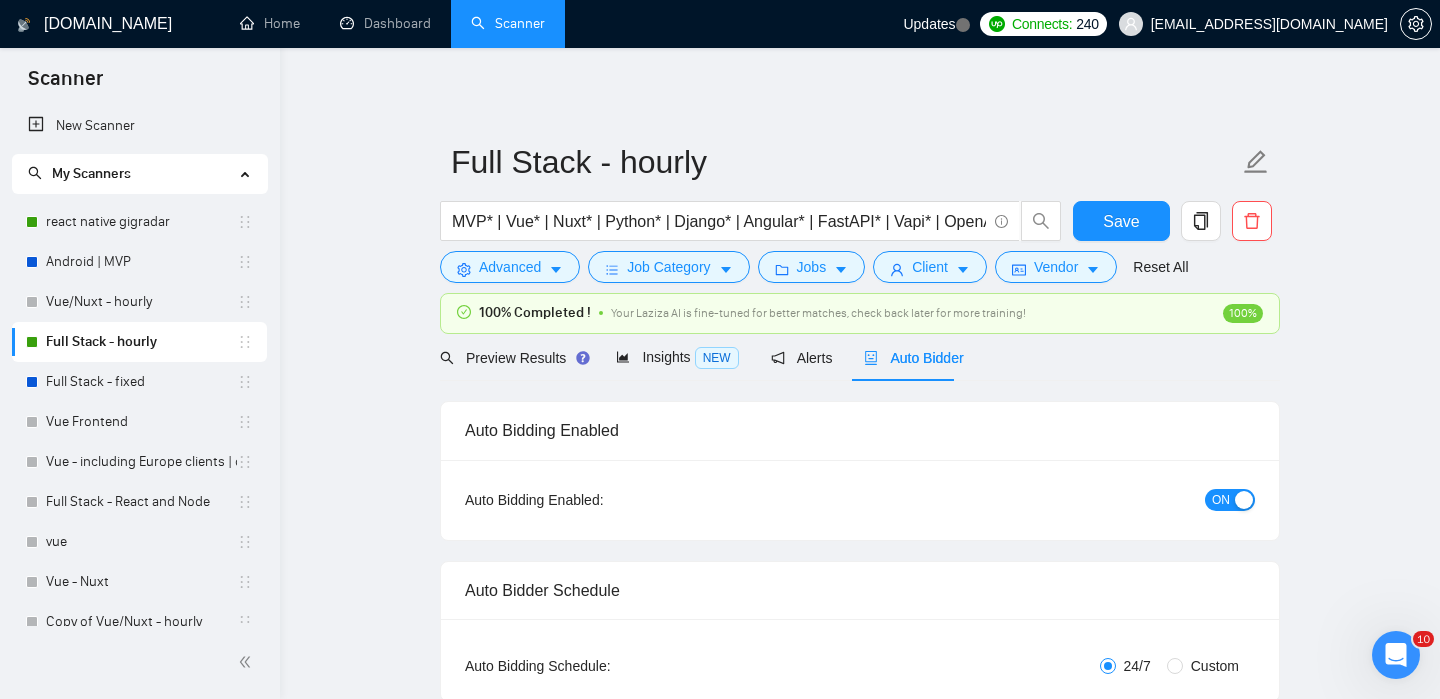 type 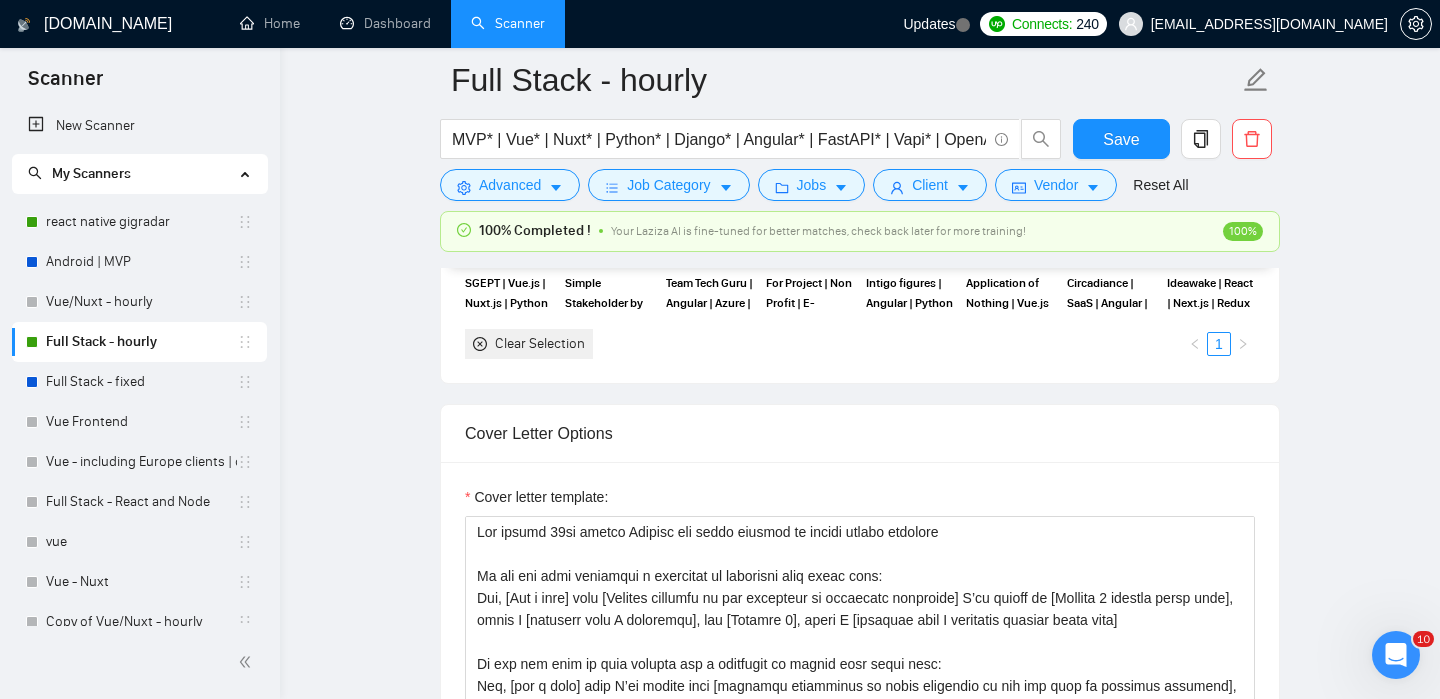 scroll, scrollTop: 1954, scrollLeft: 0, axis: vertical 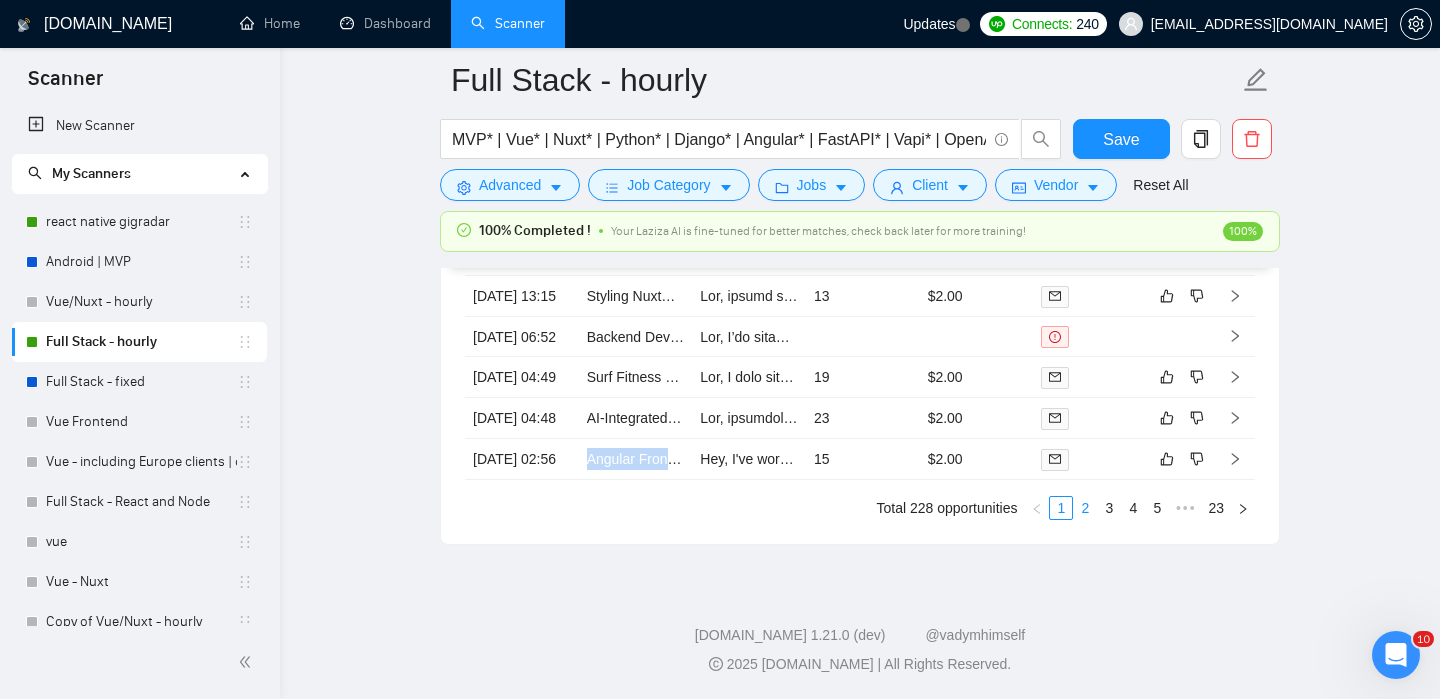 click on "2" at bounding box center (1085, 508) 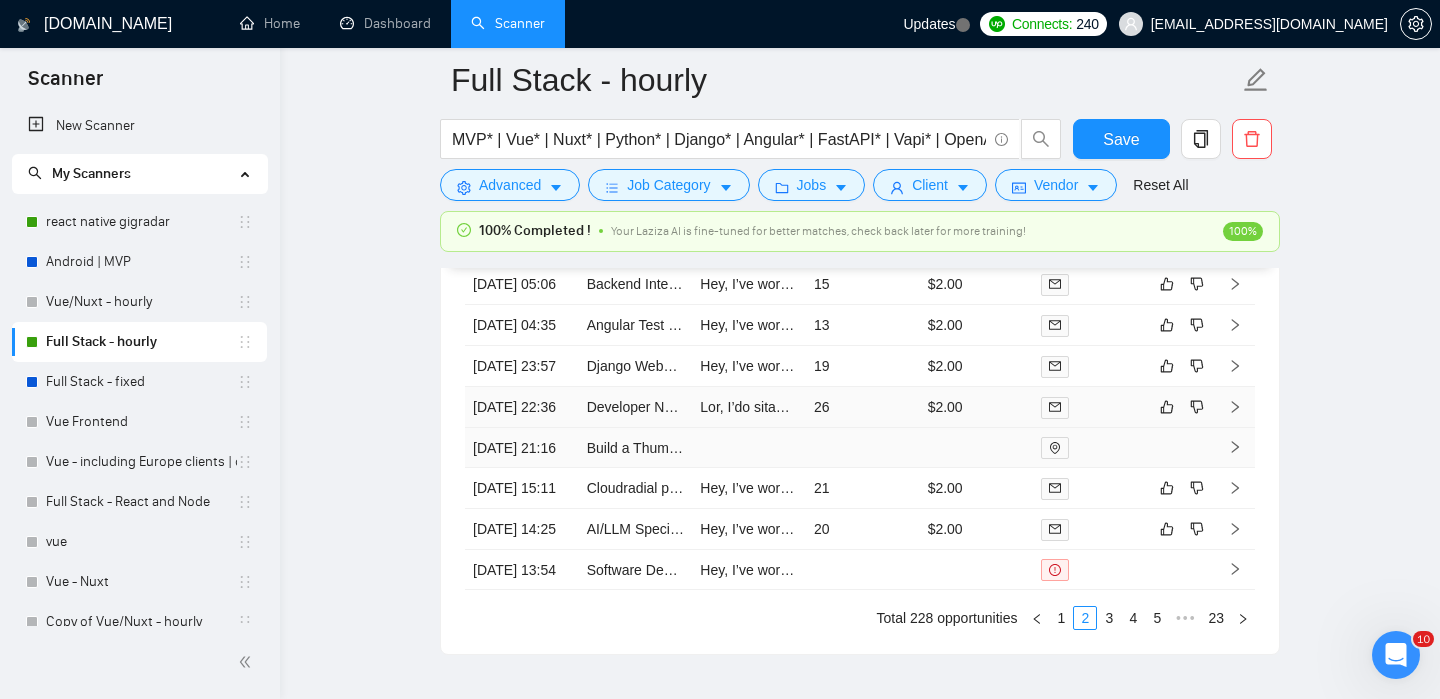 scroll, scrollTop: 5026, scrollLeft: 0, axis: vertical 